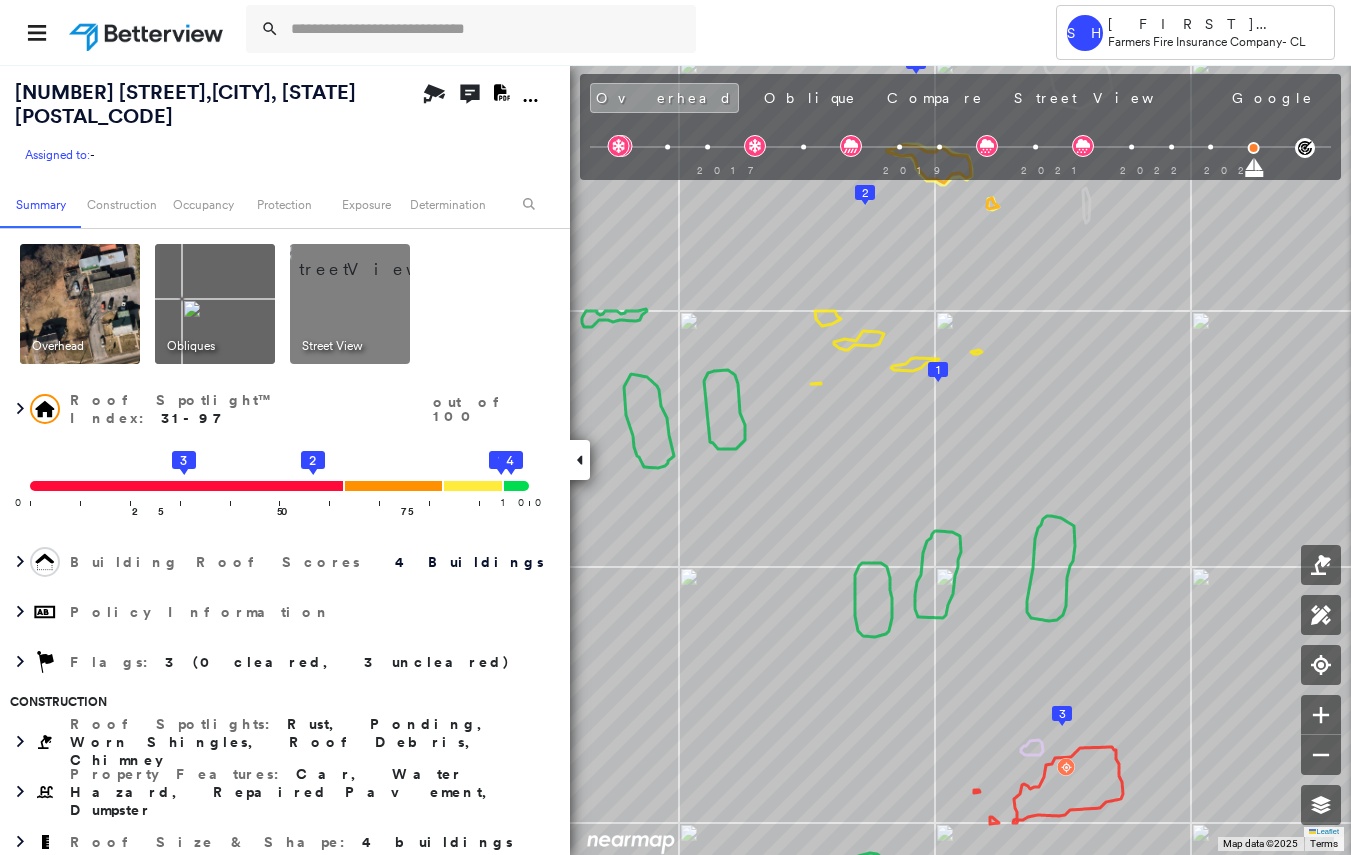 scroll, scrollTop: 0, scrollLeft: 0, axis: both 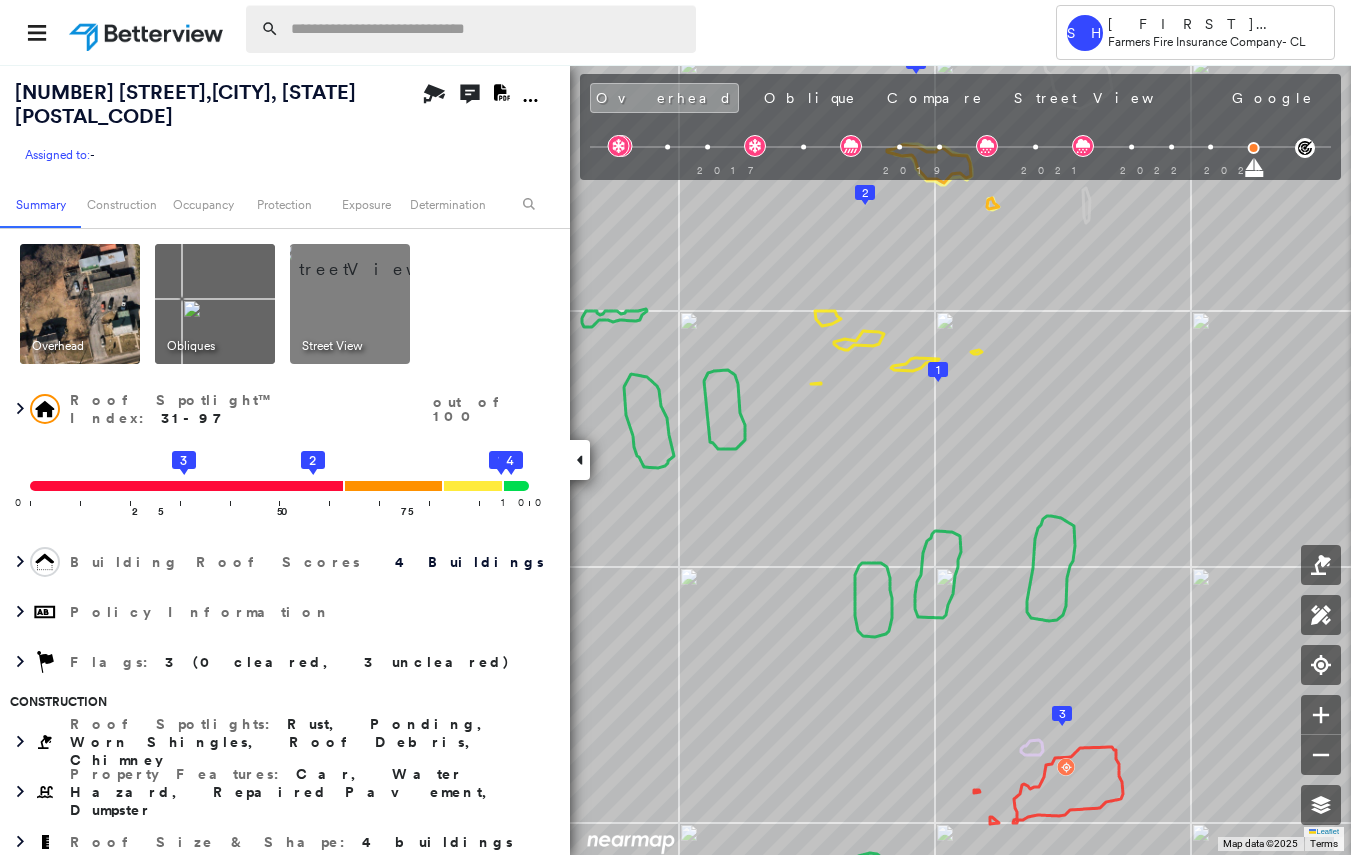 click at bounding box center [487, 29] 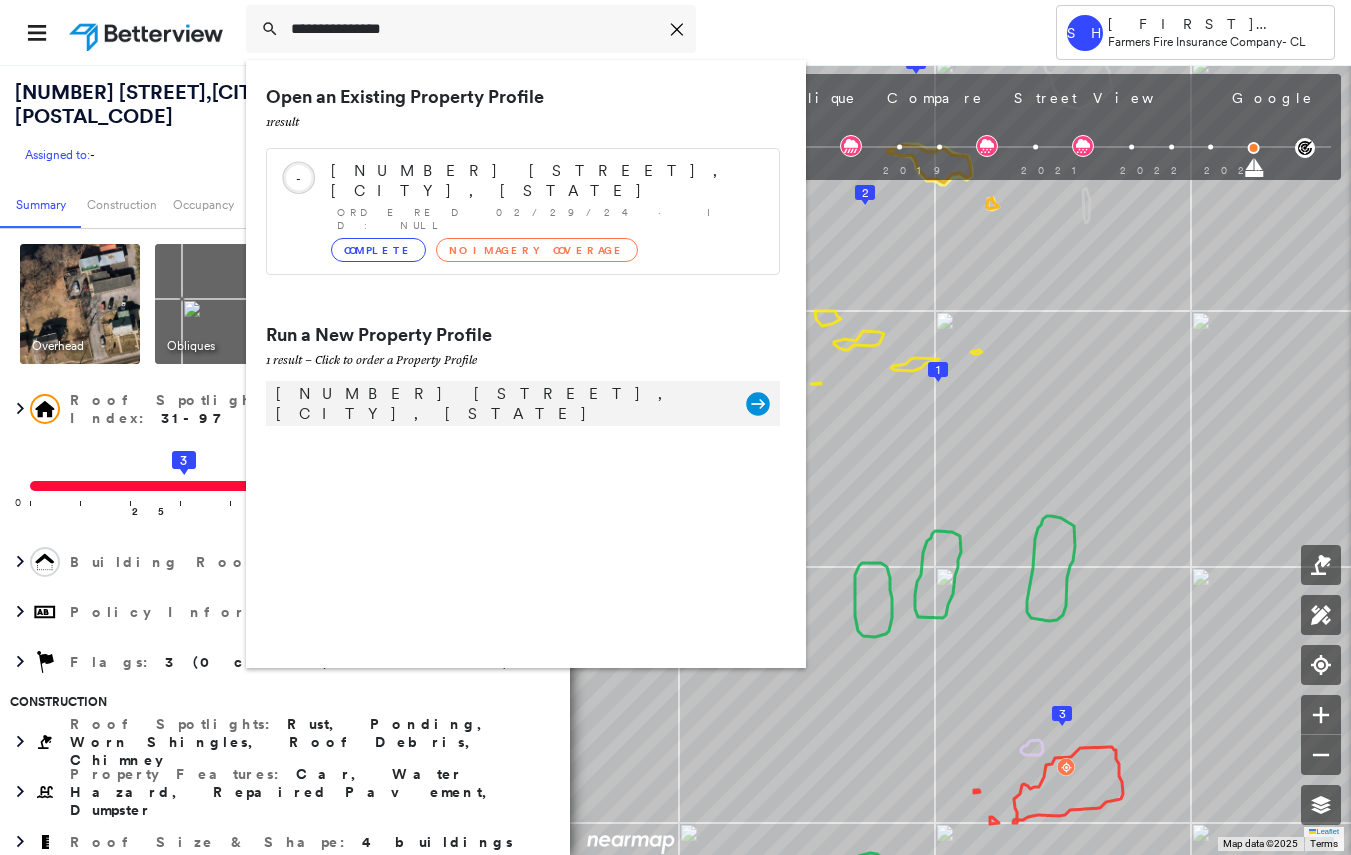 type on "**********" 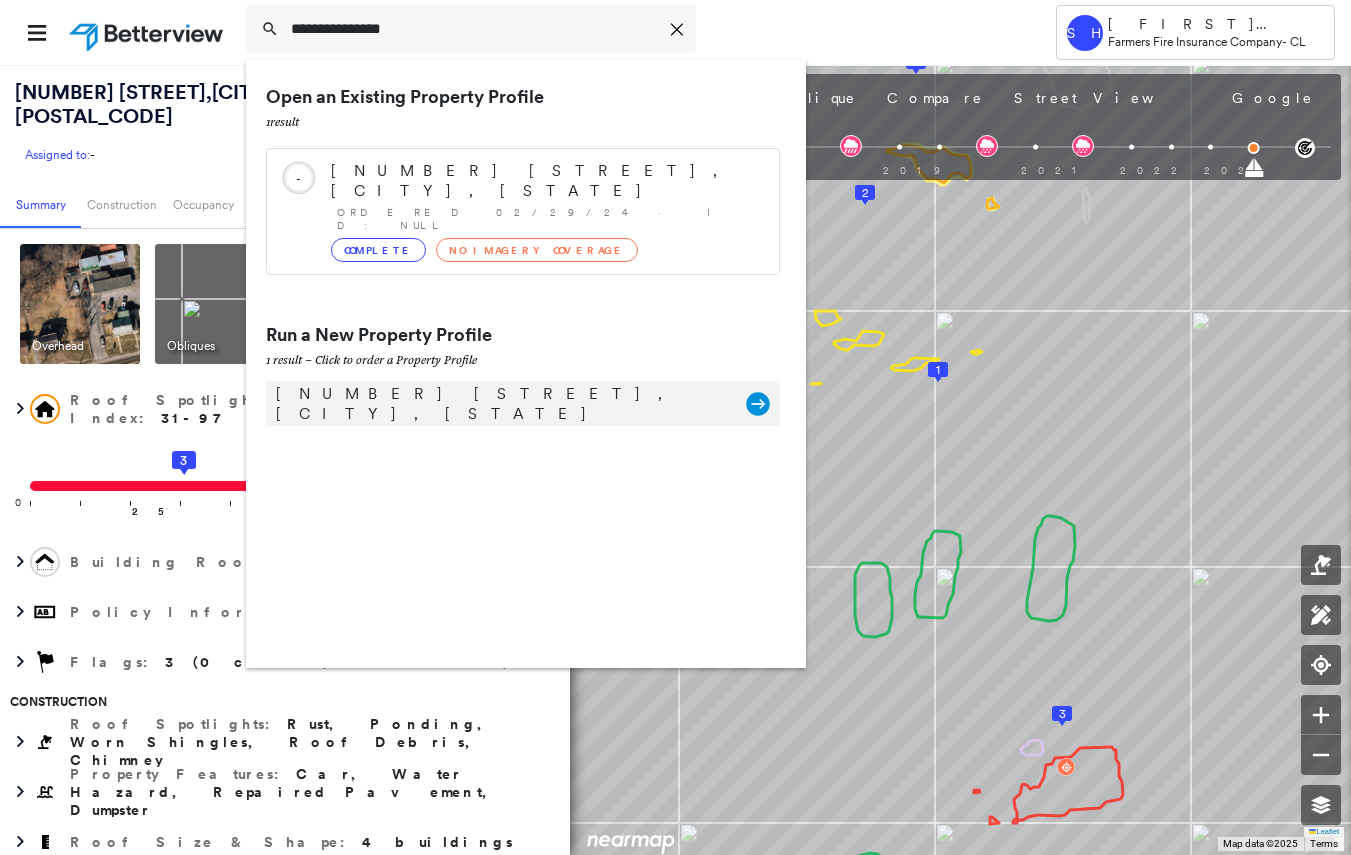 click on "[NUMBER] [STREET], [CITY], [STATE]" at bounding box center [501, 404] 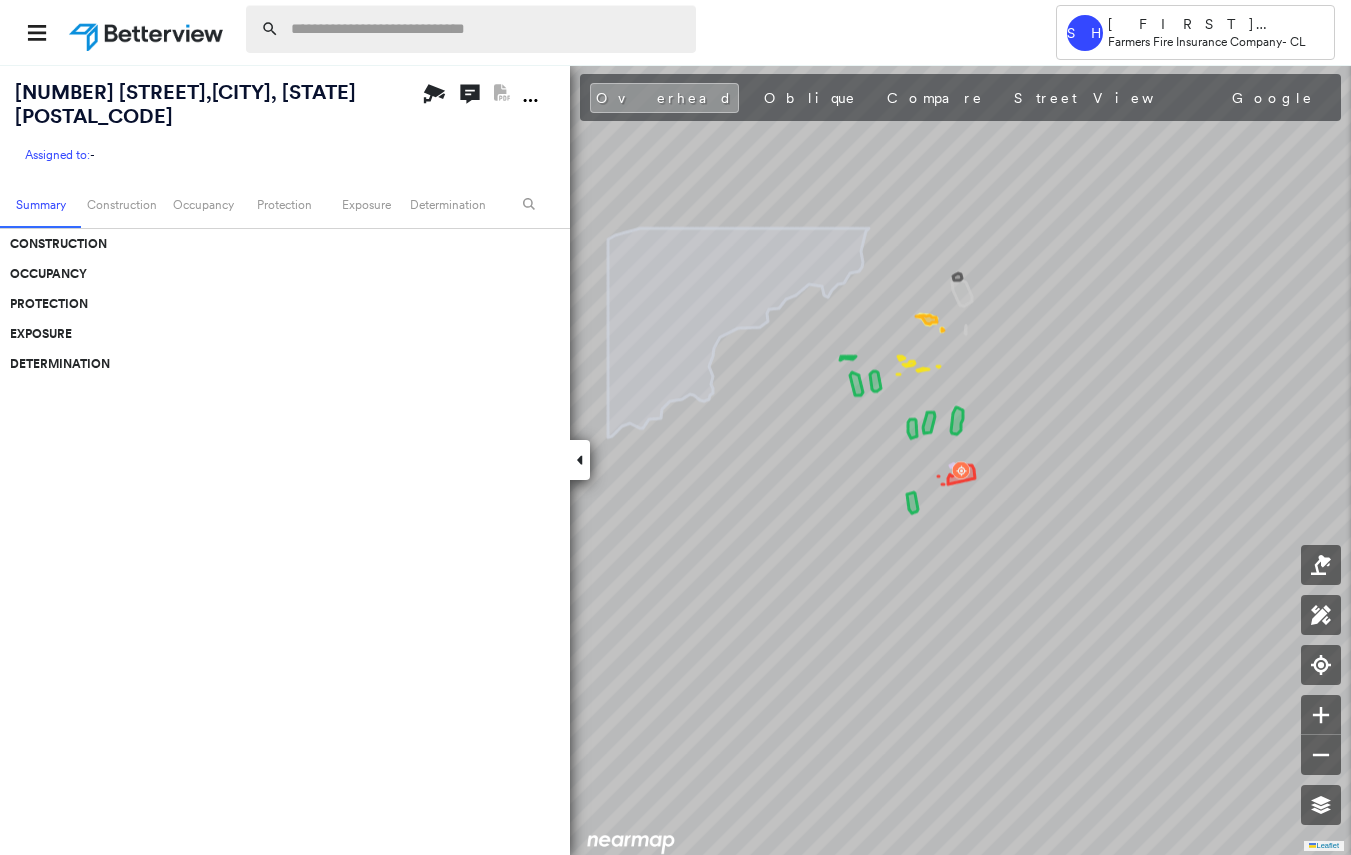 click at bounding box center (487, 29) 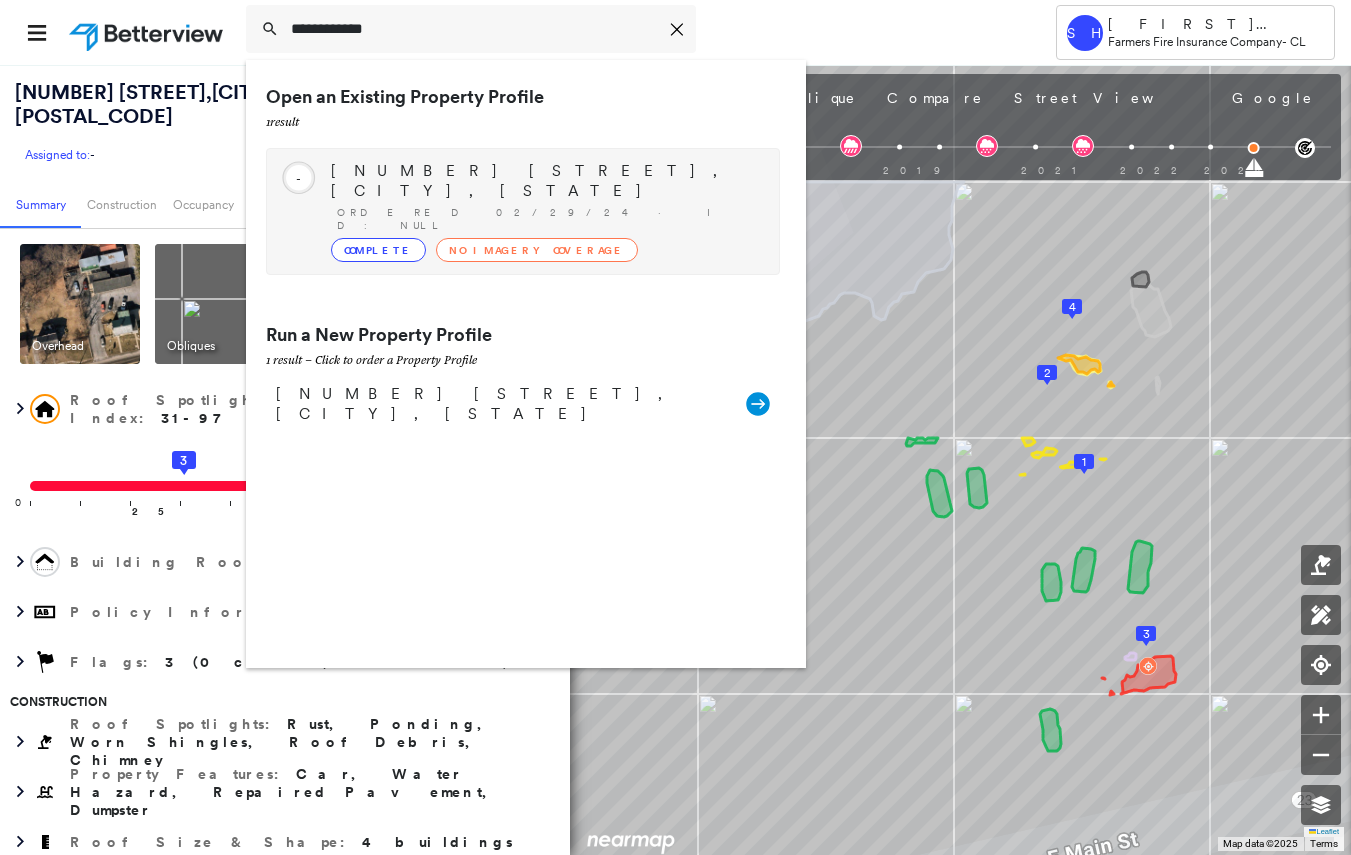 type on "**********" 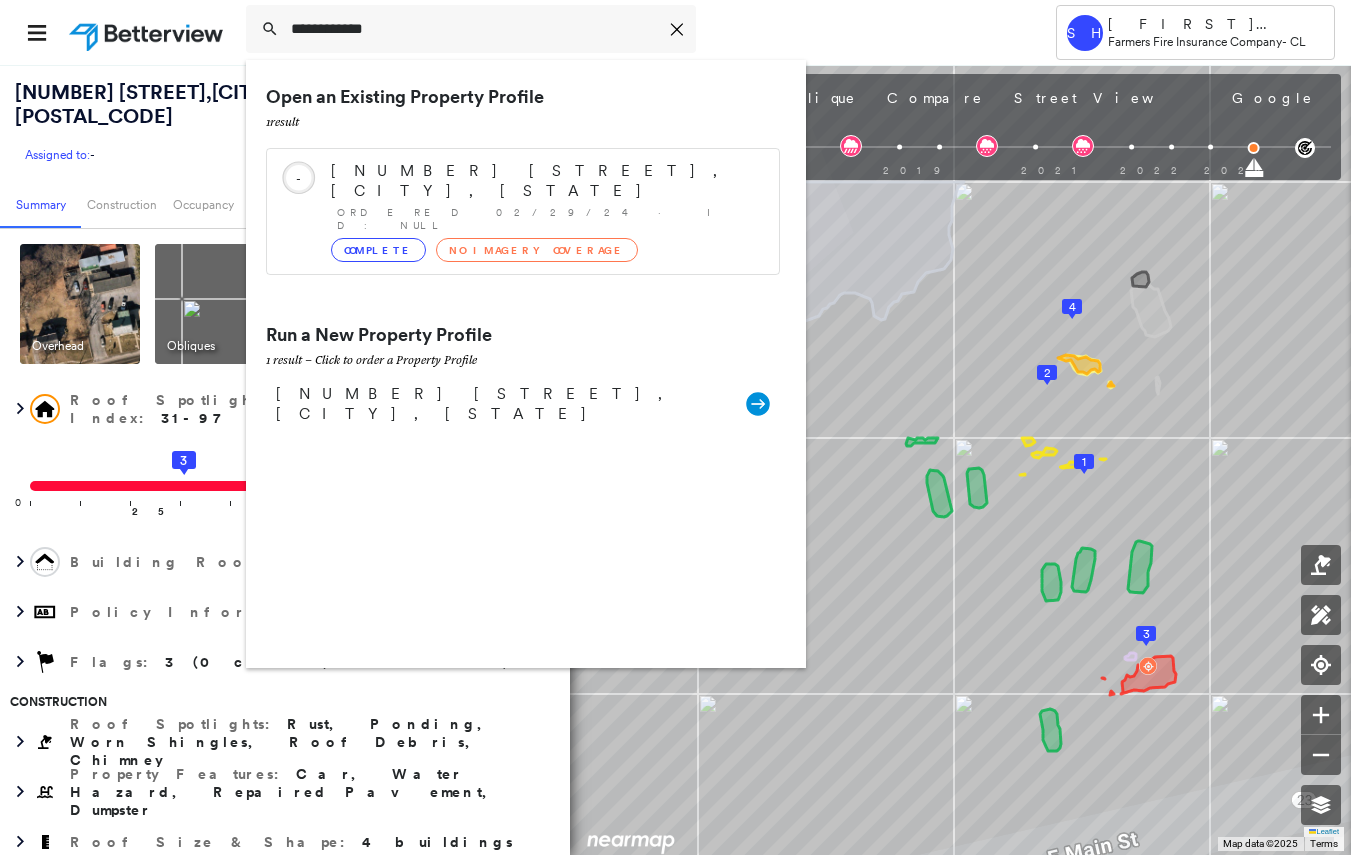 click on "[NUMBER] [STREET], [CITY], [STATE]" at bounding box center [545, 181] 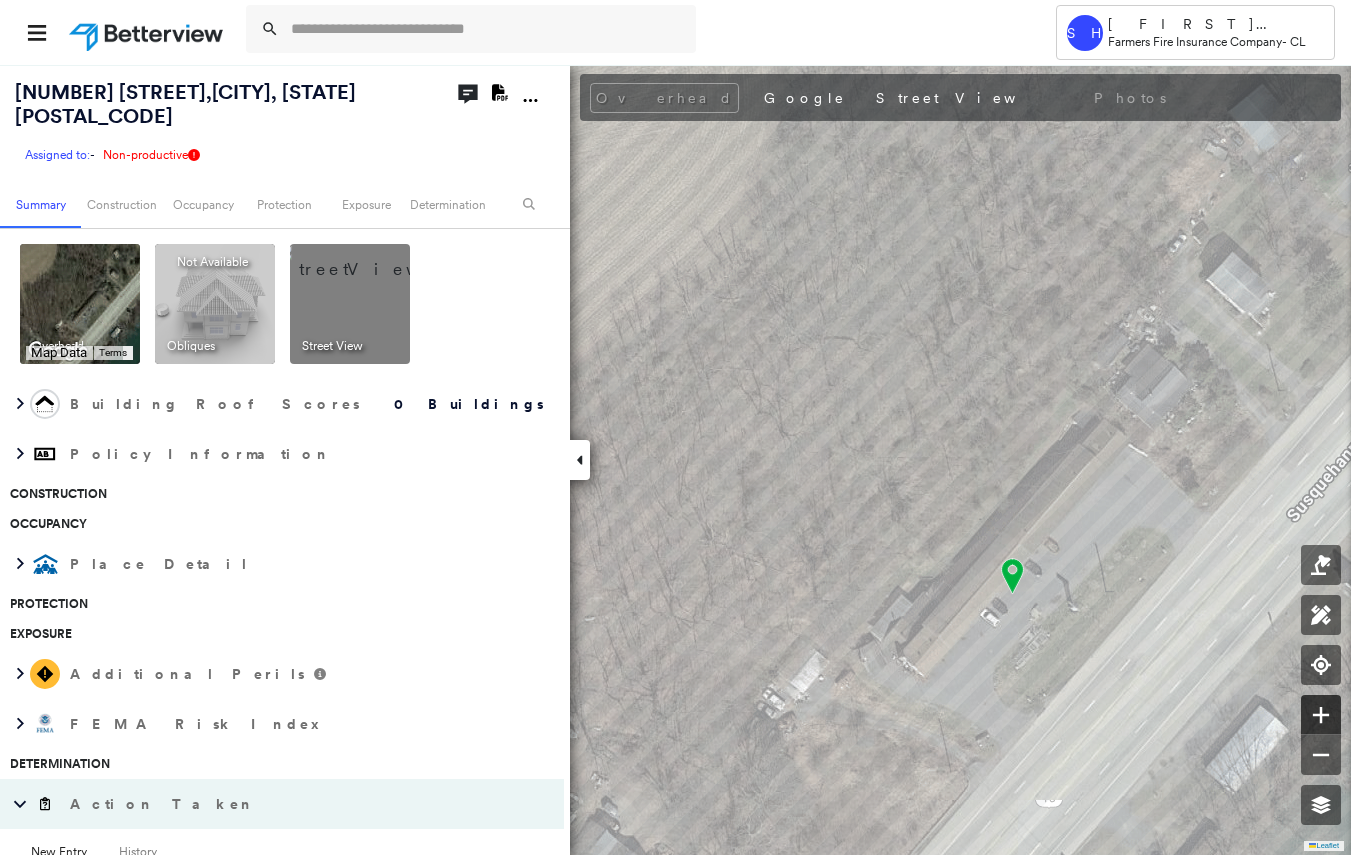 click 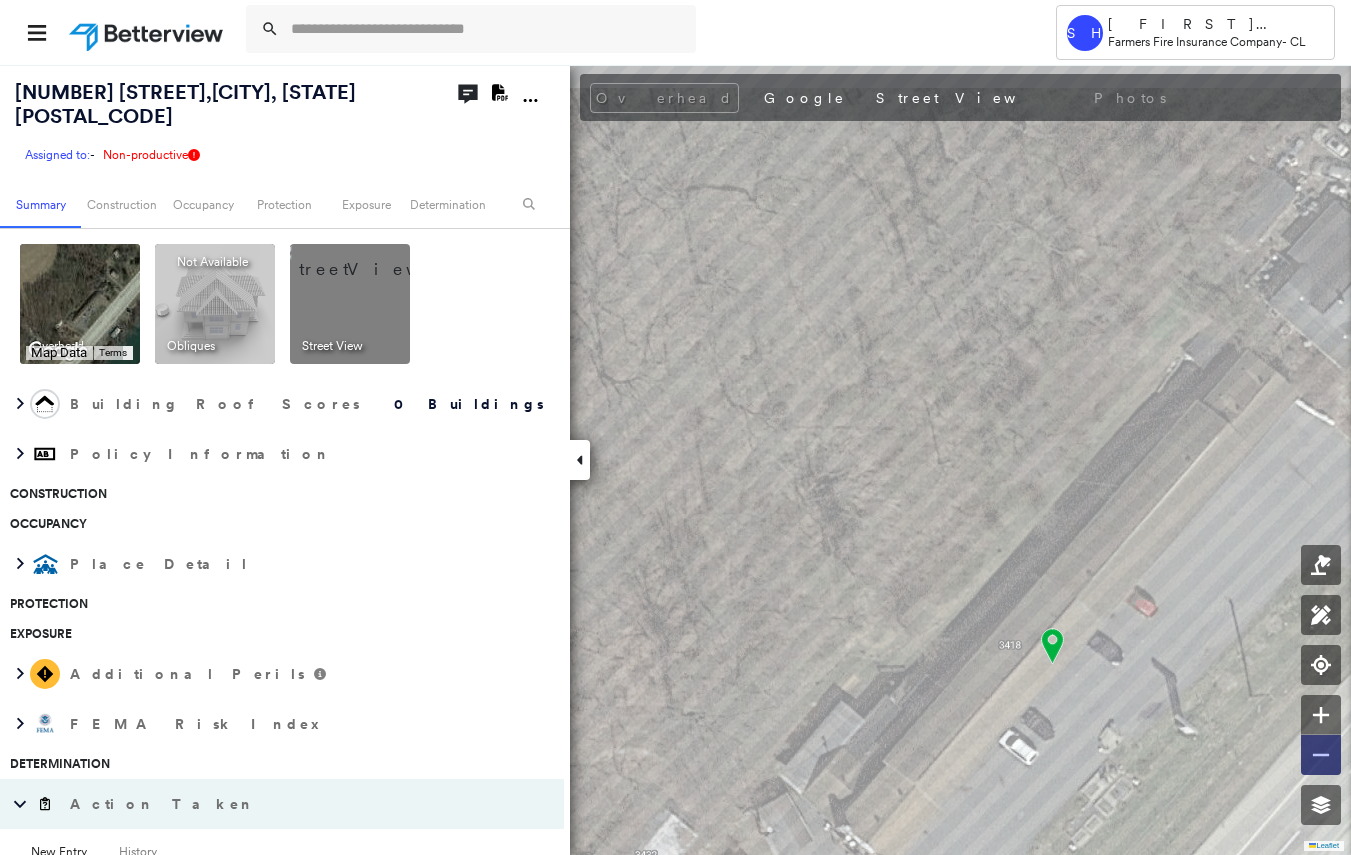 click 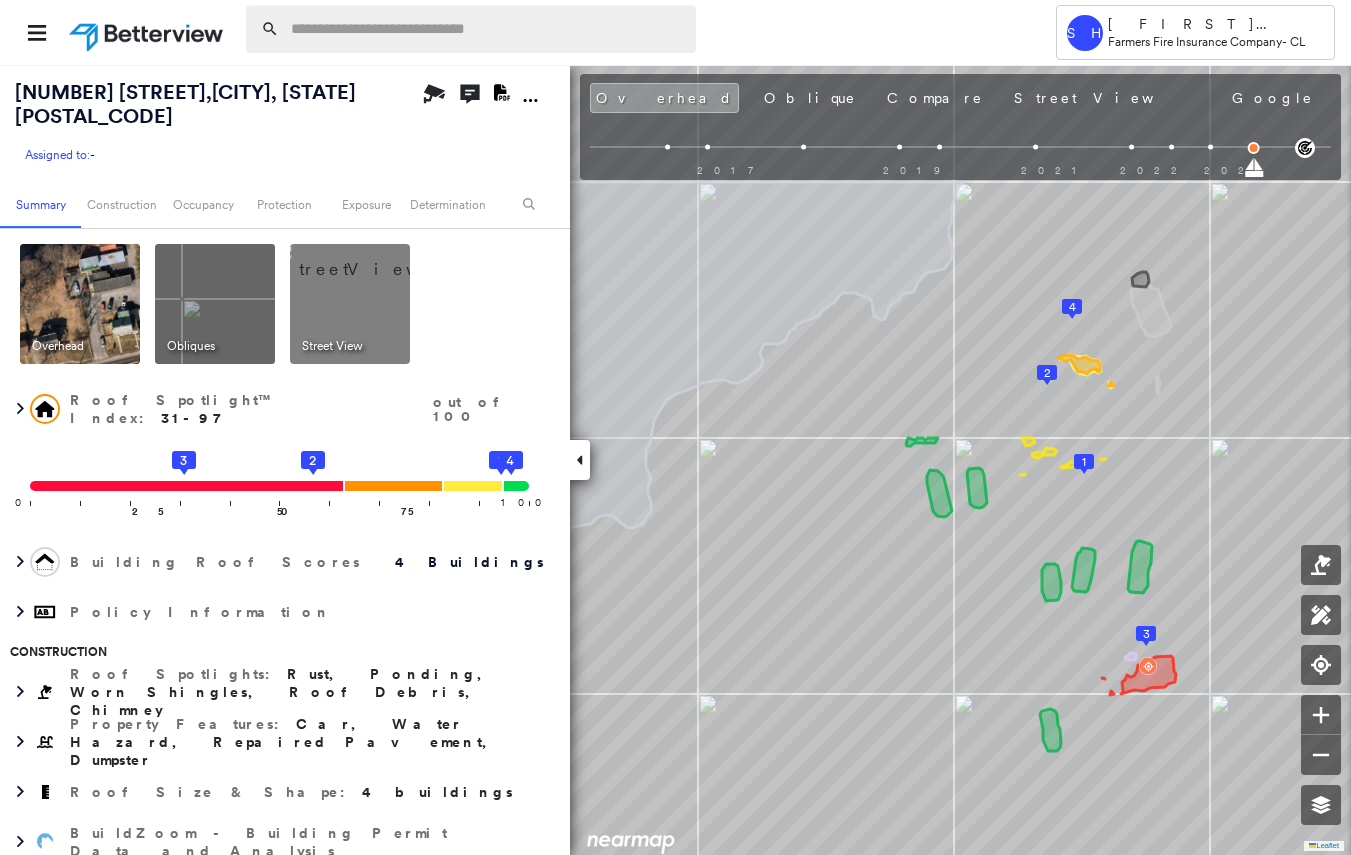 click at bounding box center (487, 29) 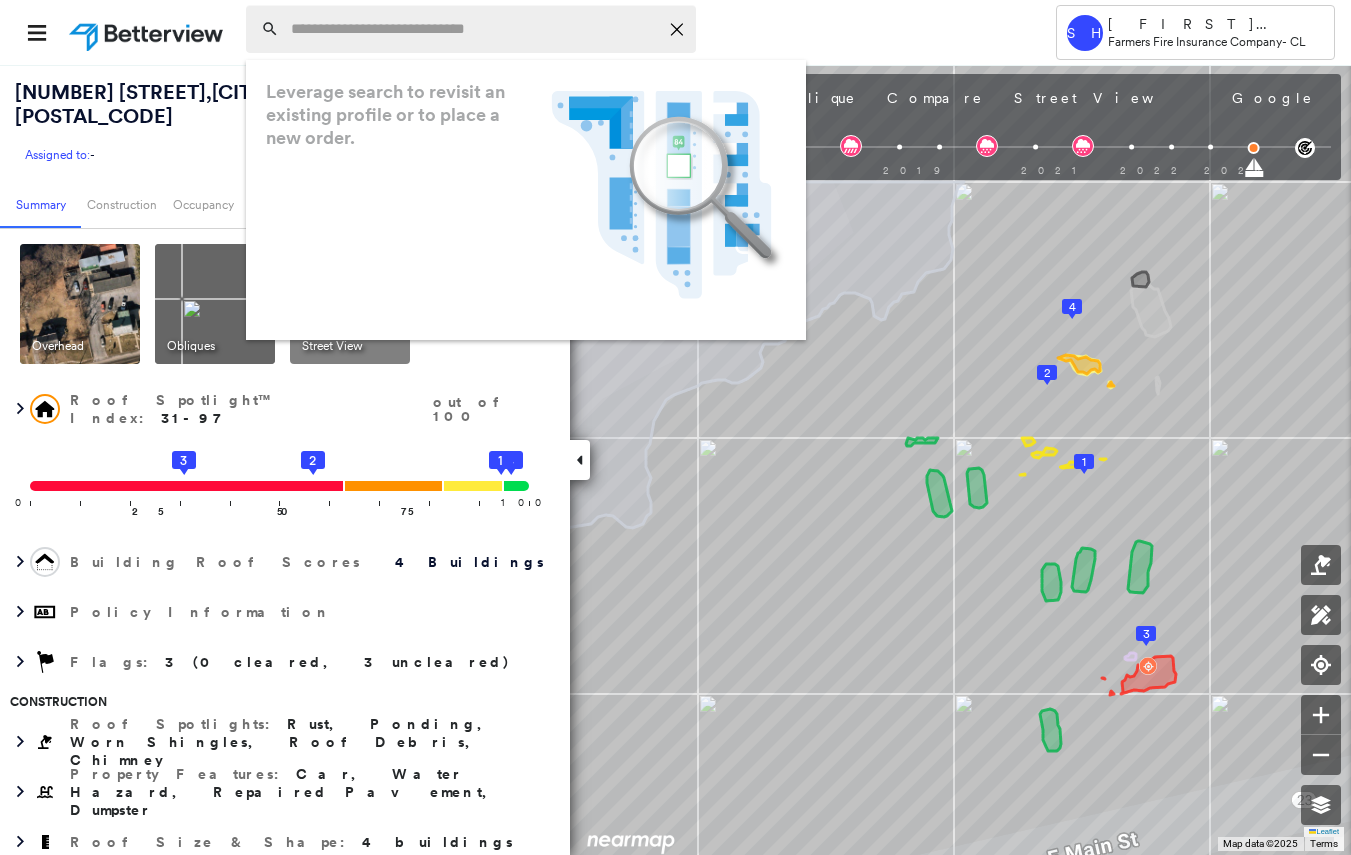 click at bounding box center (474, 29) 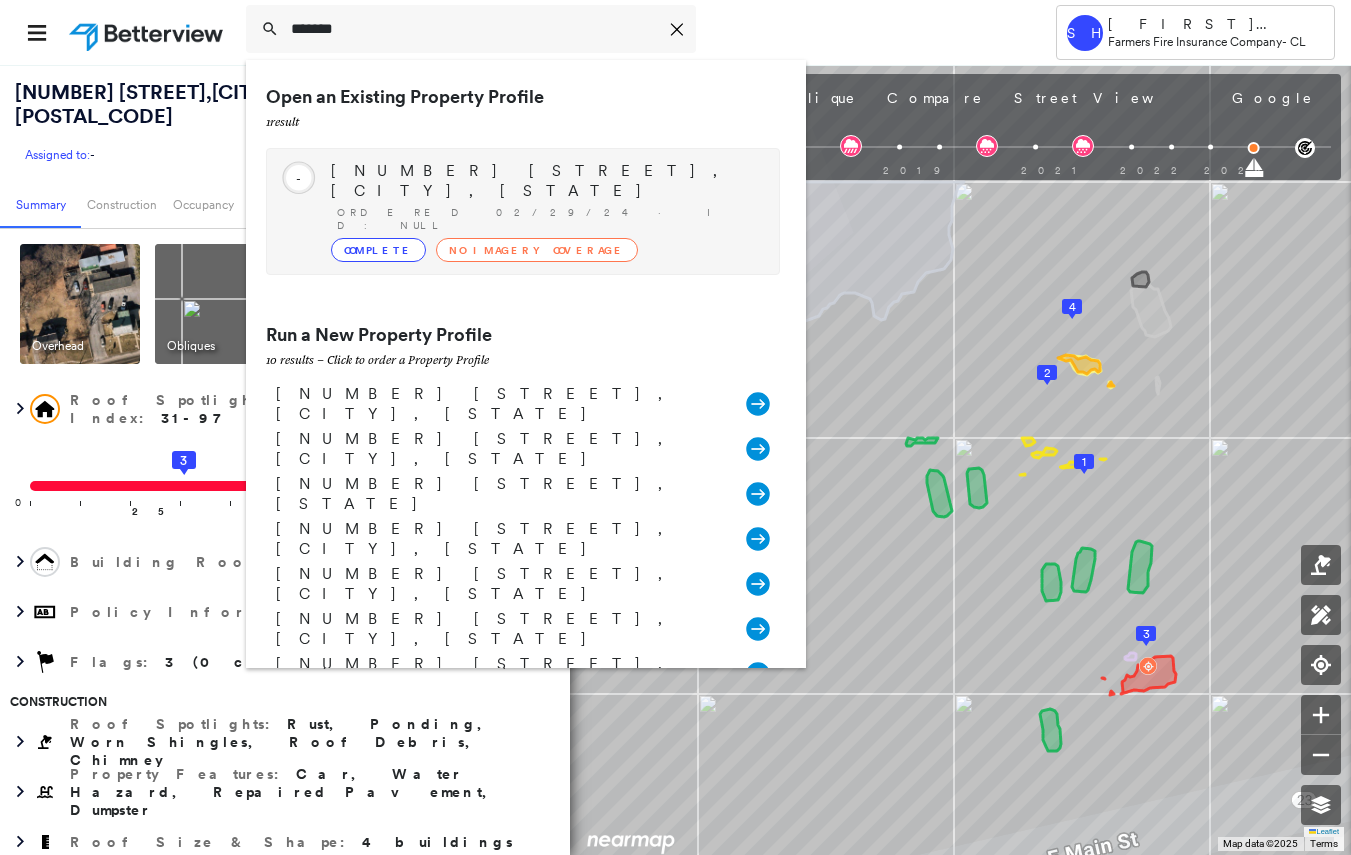type on "*******" 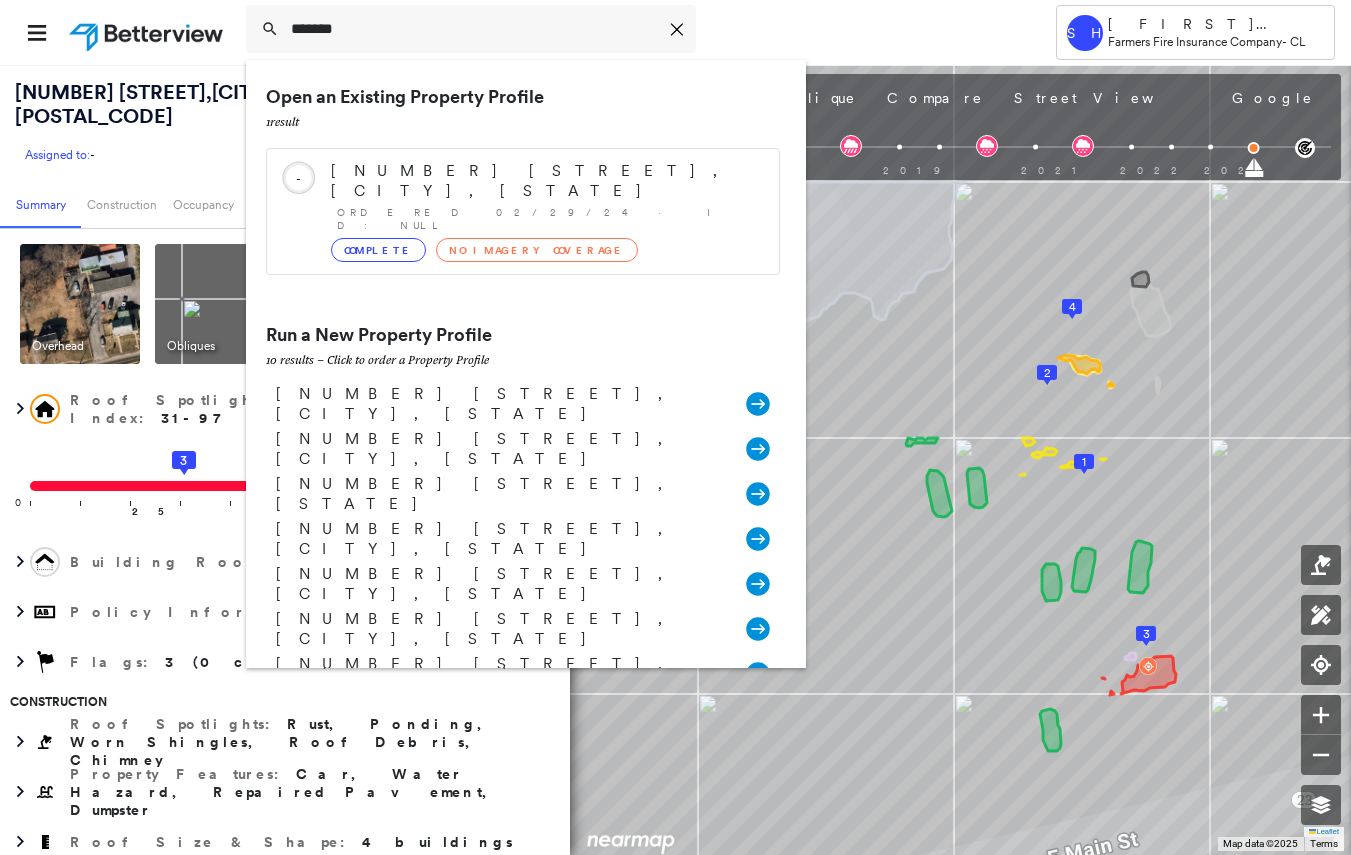 click on "[NUMBER] [STREET], [CITY], [STATE]" at bounding box center [545, 181] 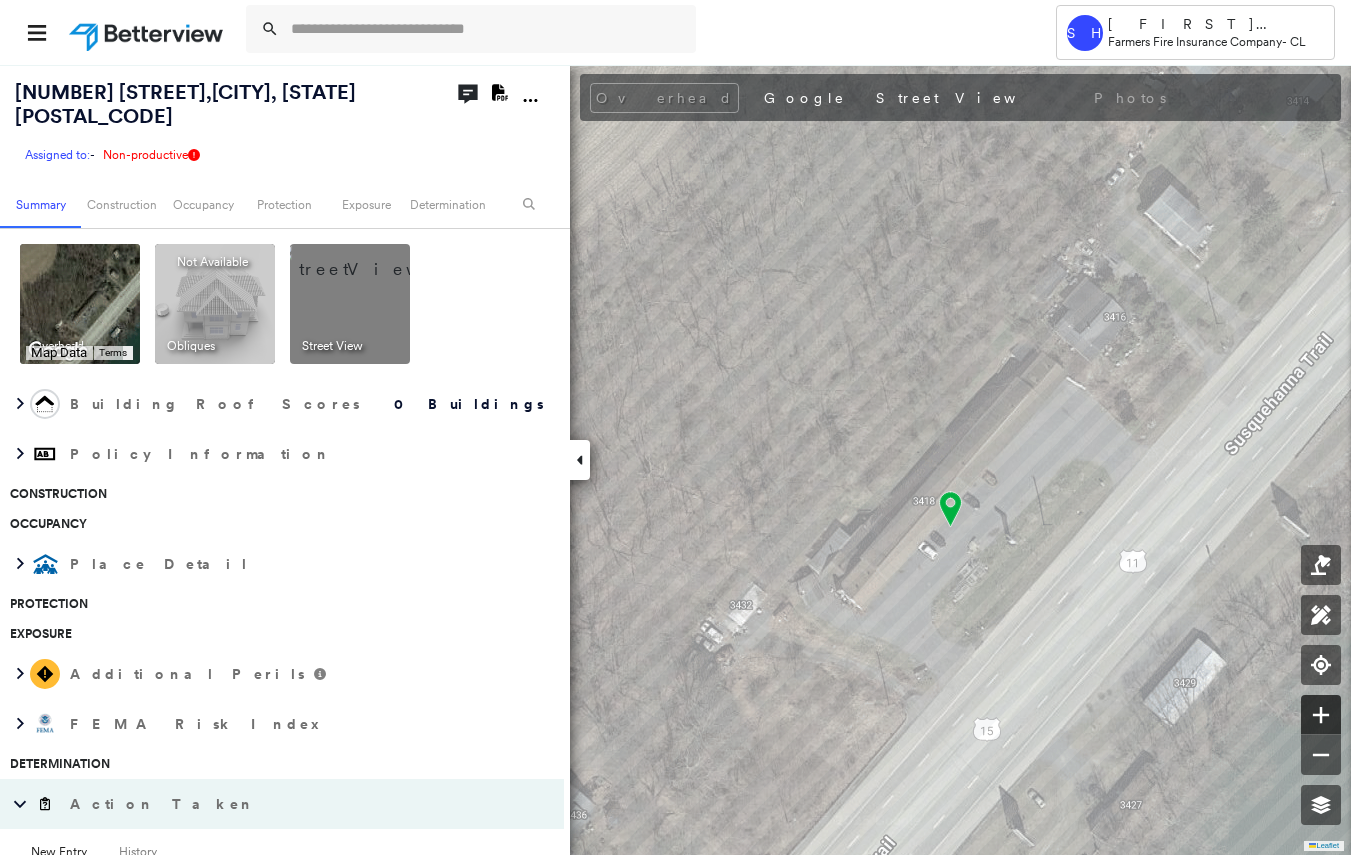 click 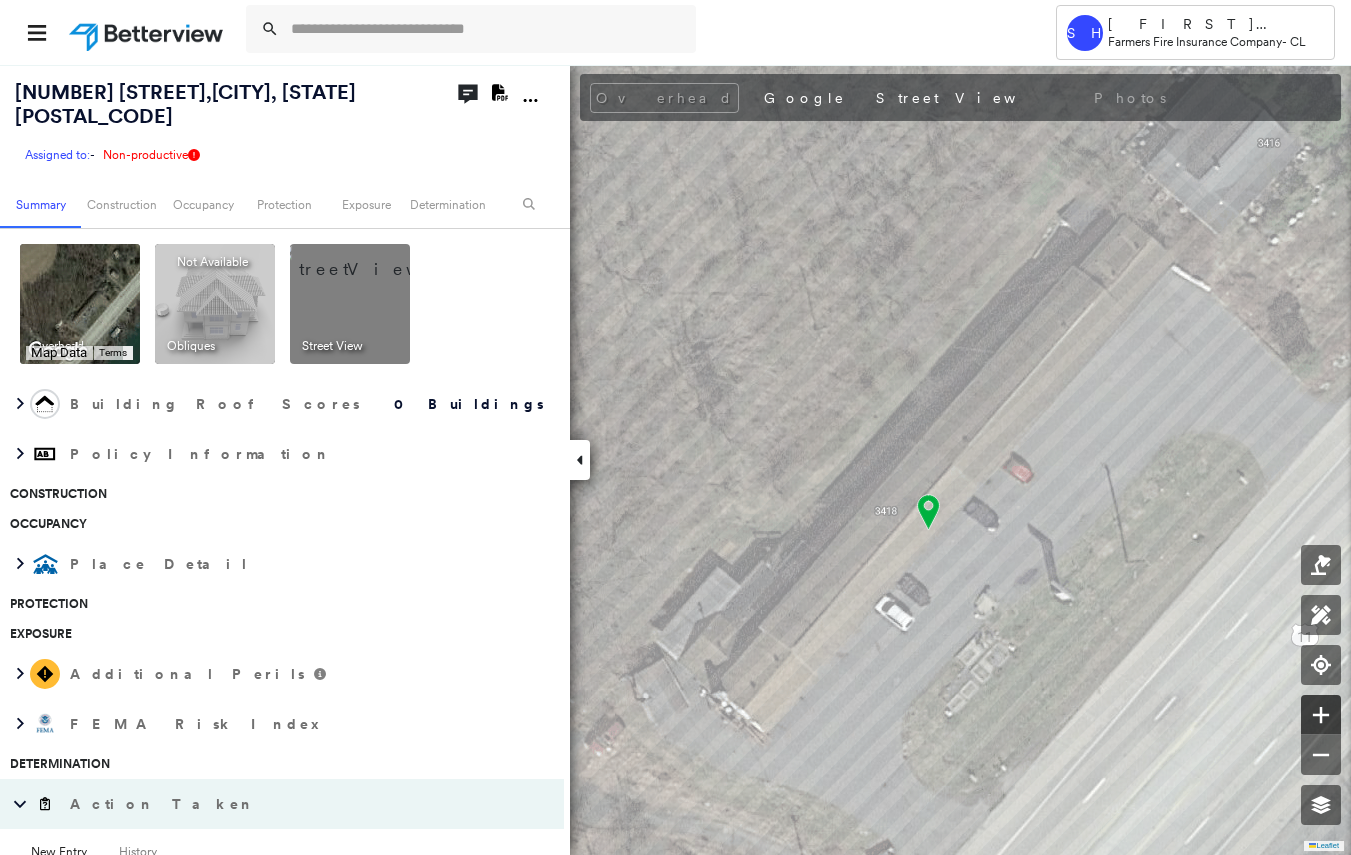 click 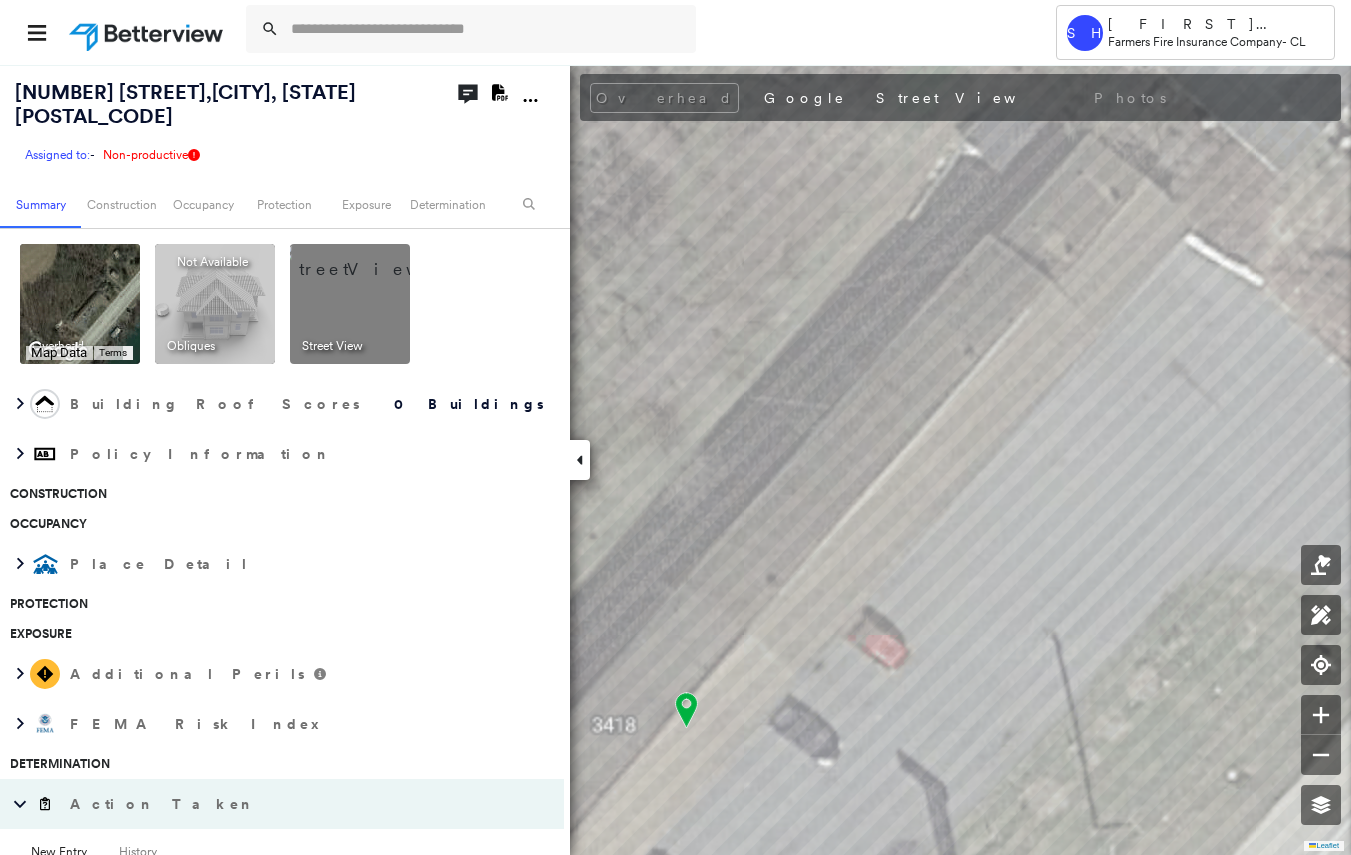 drag, startPoint x: 845, startPoint y: 47, endPoint x: 883, endPoint y: 44, distance: 38.118237 